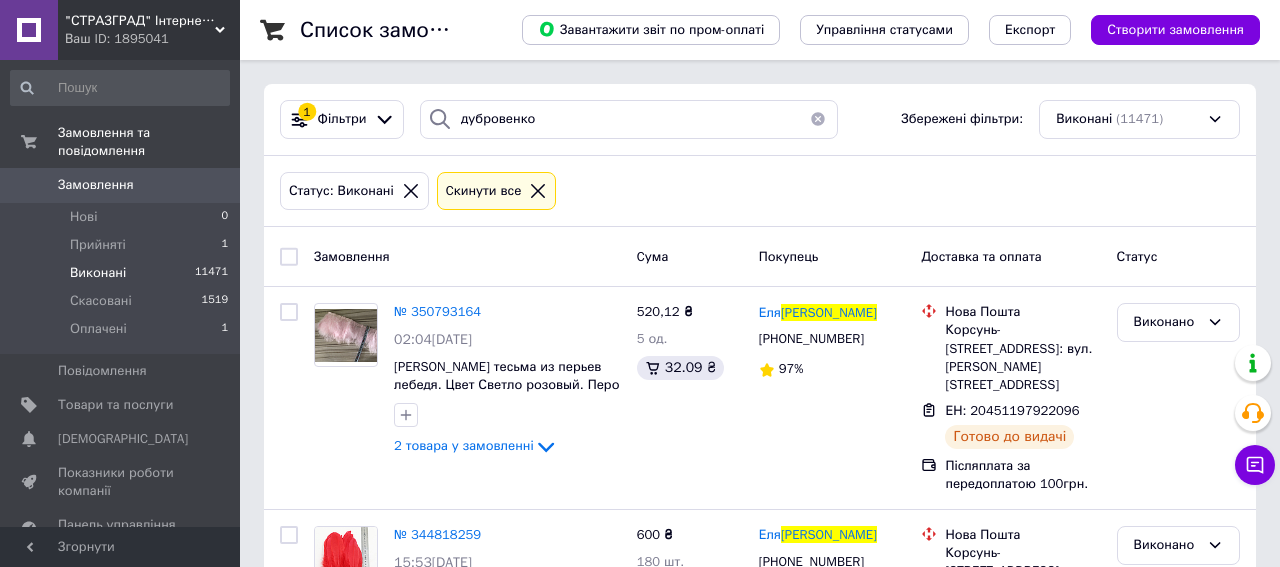 scroll, scrollTop: 0, scrollLeft: 0, axis: both 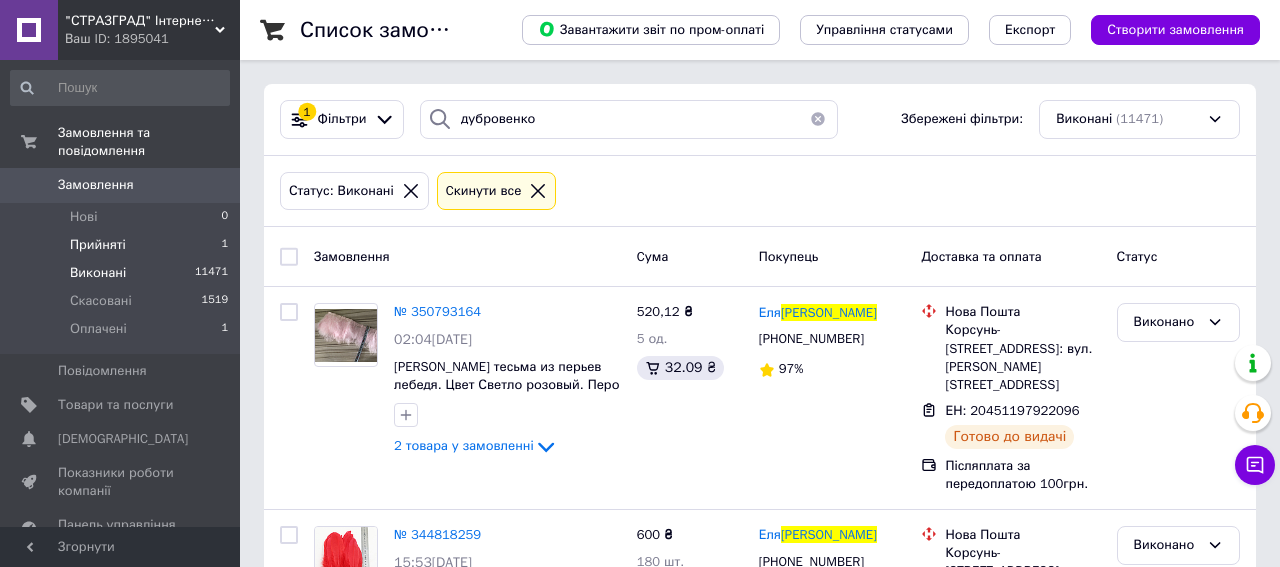 click on "Прийняті" at bounding box center [98, 245] 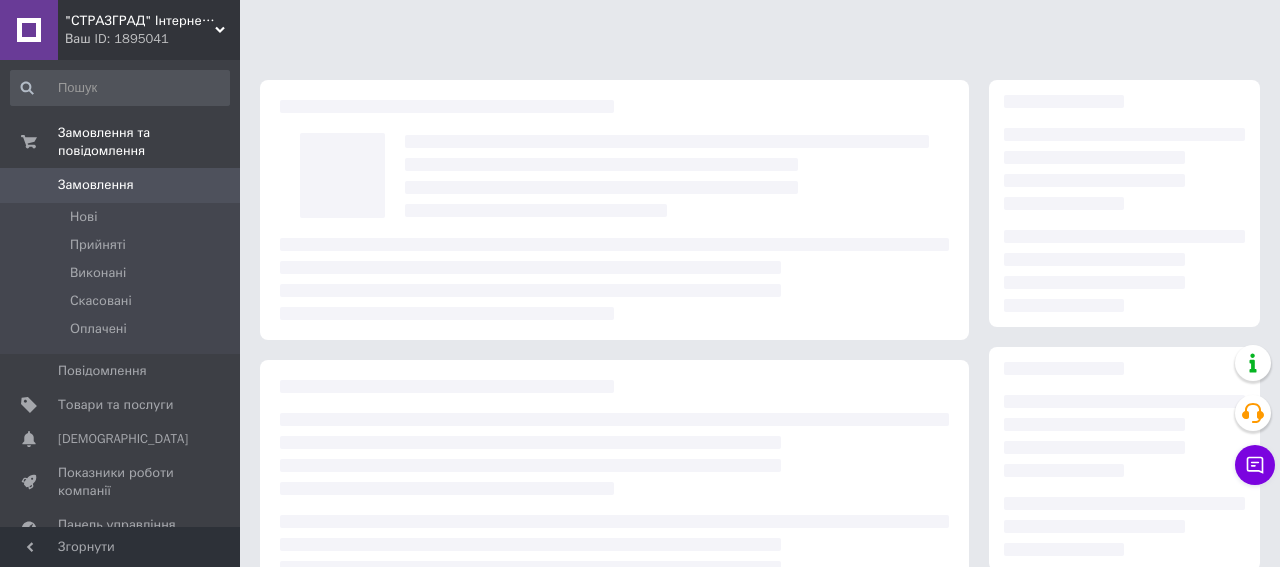 scroll, scrollTop: 0, scrollLeft: 0, axis: both 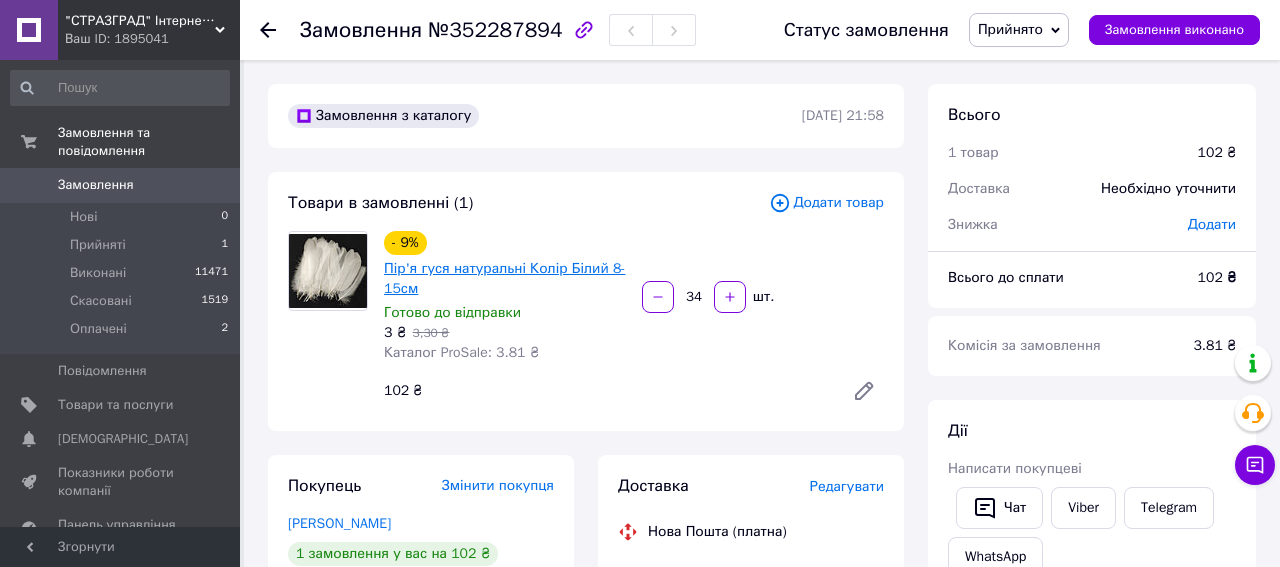 click on "Пір'я гуся натуральні Колір Білий 8-15см" at bounding box center [505, 278] 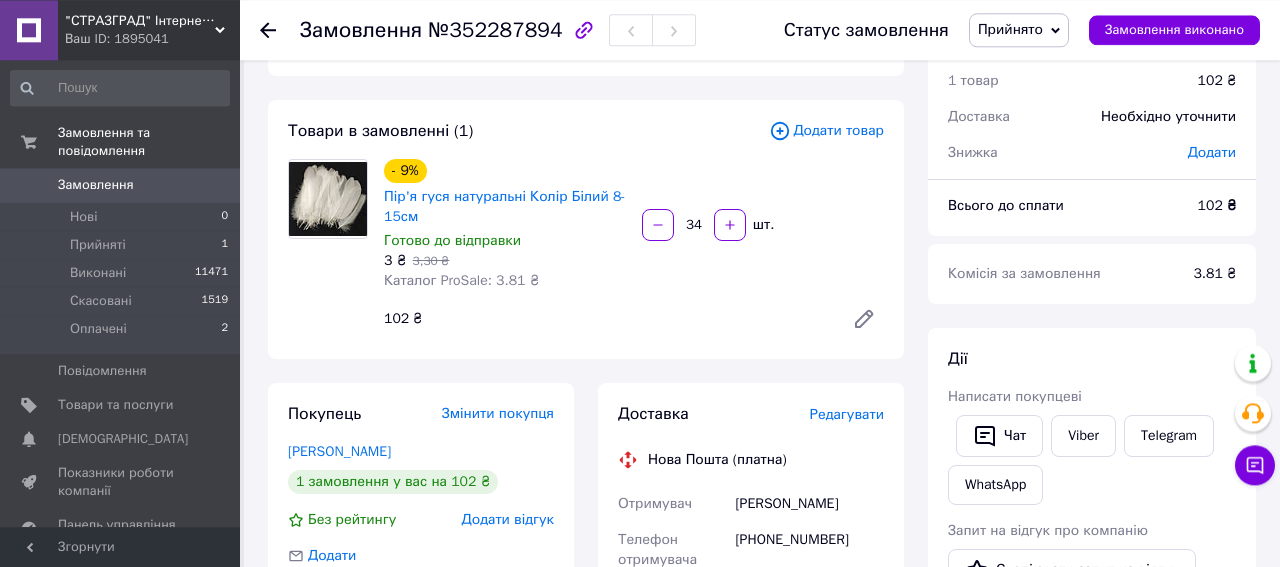 scroll, scrollTop: 312, scrollLeft: 0, axis: vertical 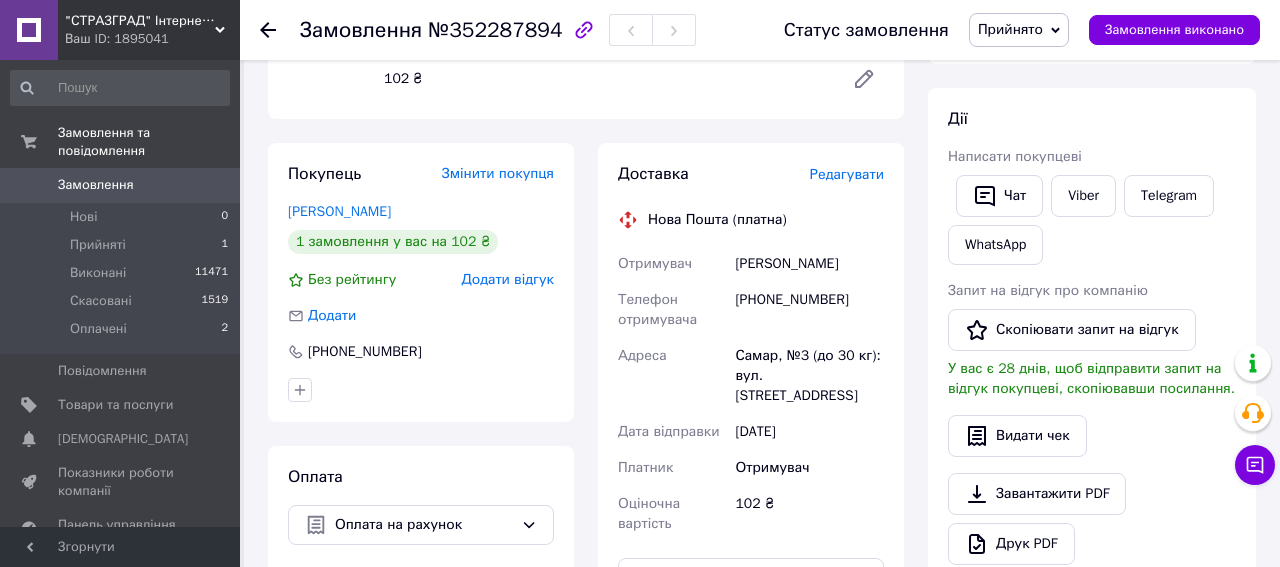 click on "Редагувати" at bounding box center (847, 174) 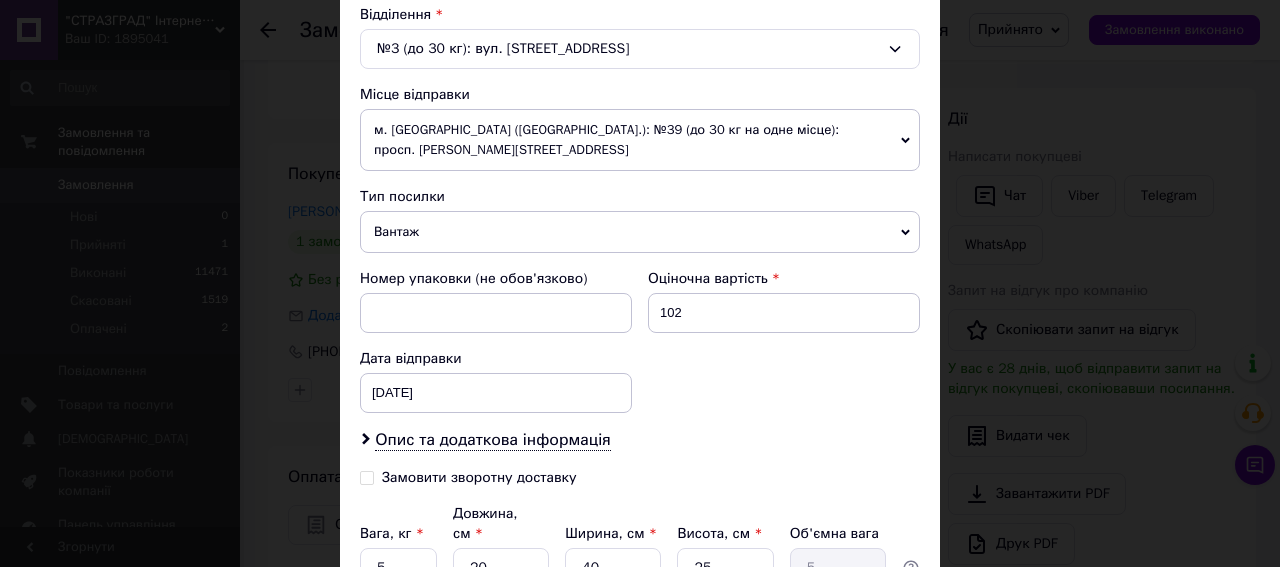 scroll, scrollTop: 784, scrollLeft: 0, axis: vertical 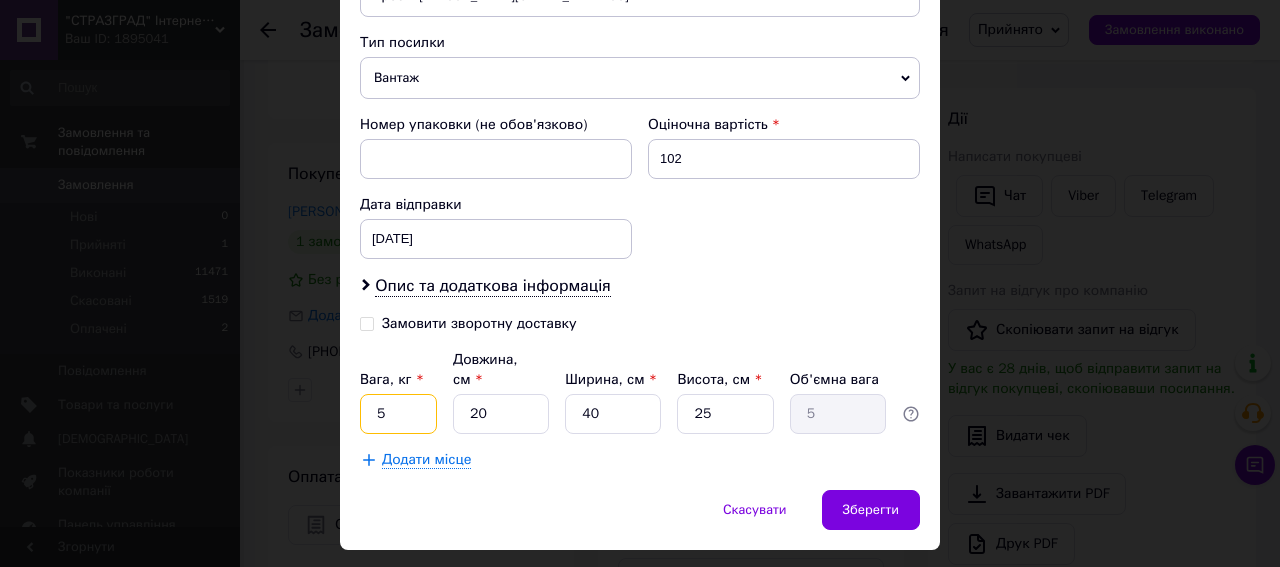 click on "5" at bounding box center (398, 414) 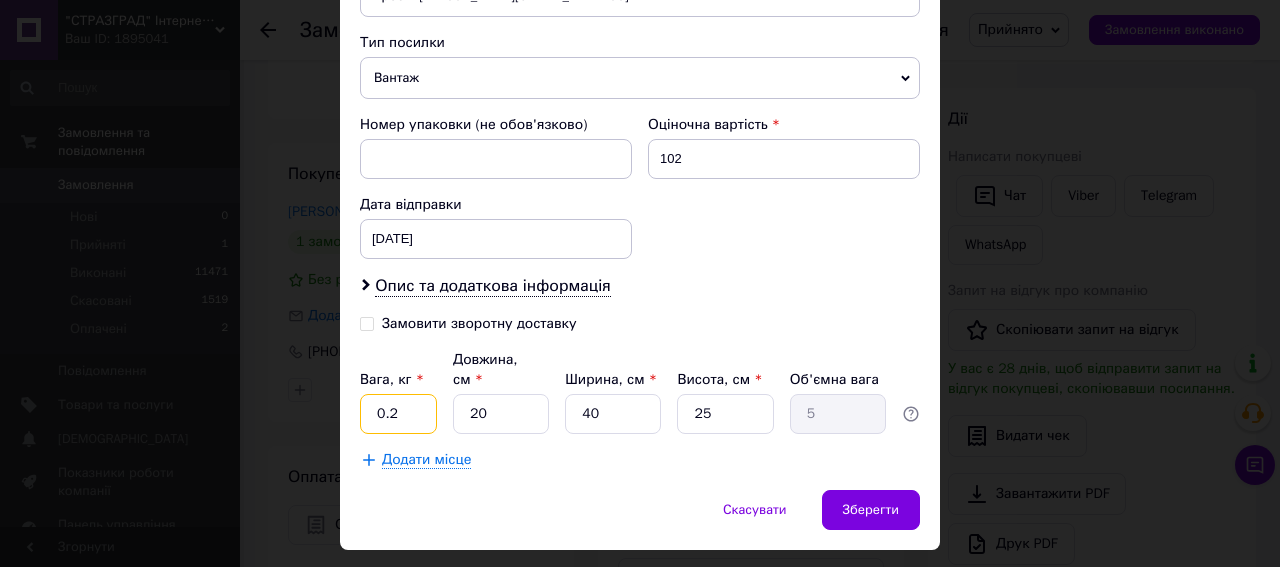 type on "0.2" 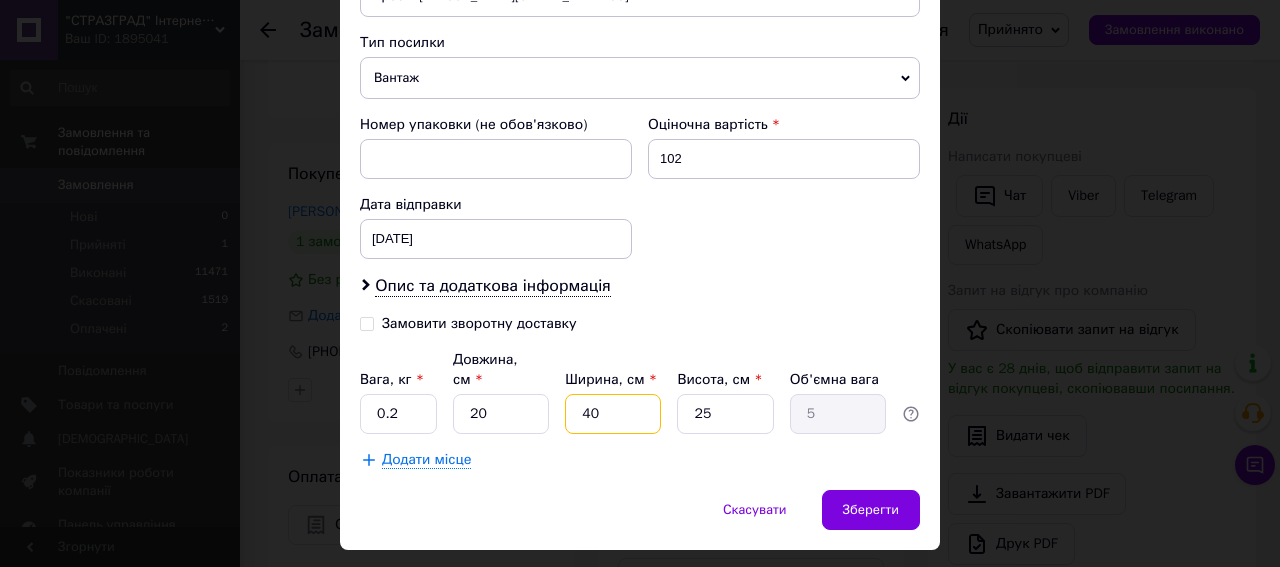 drag, startPoint x: 604, startPoint y: 387, endPoint x: 552, endPoint y: 390, distance: 52.086468 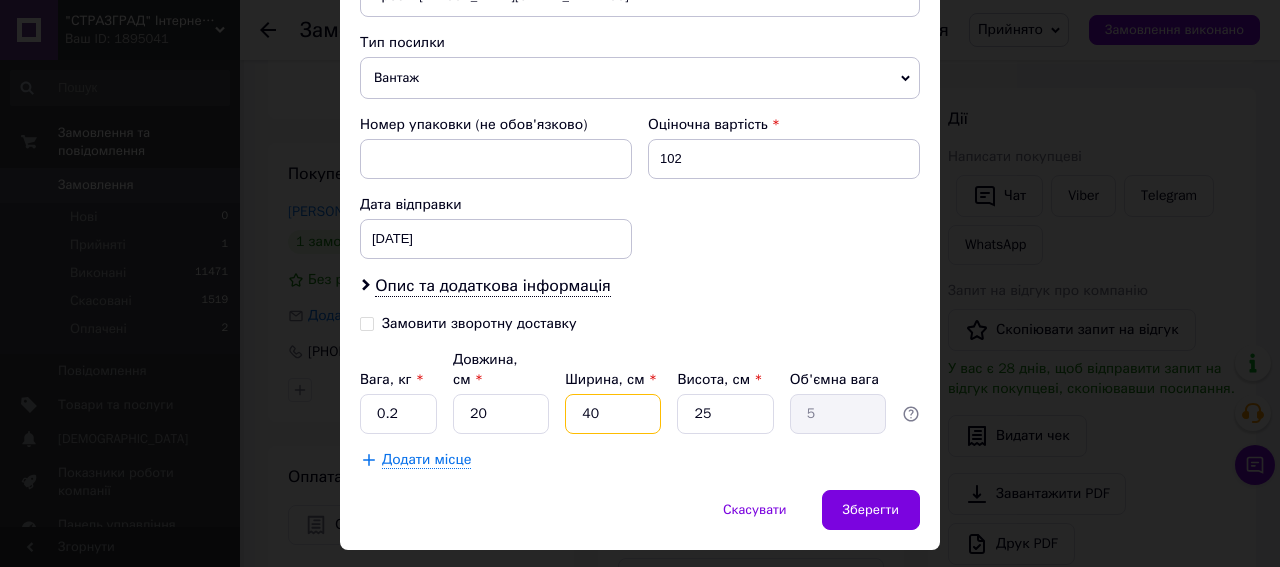 type on "1" 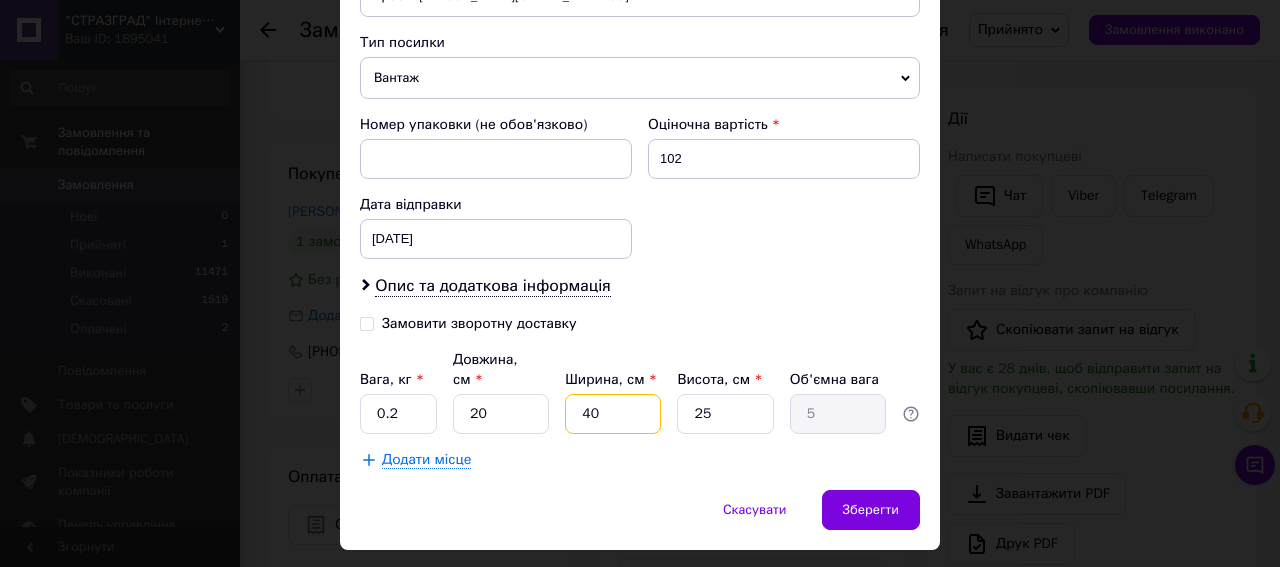 type on "0.13" 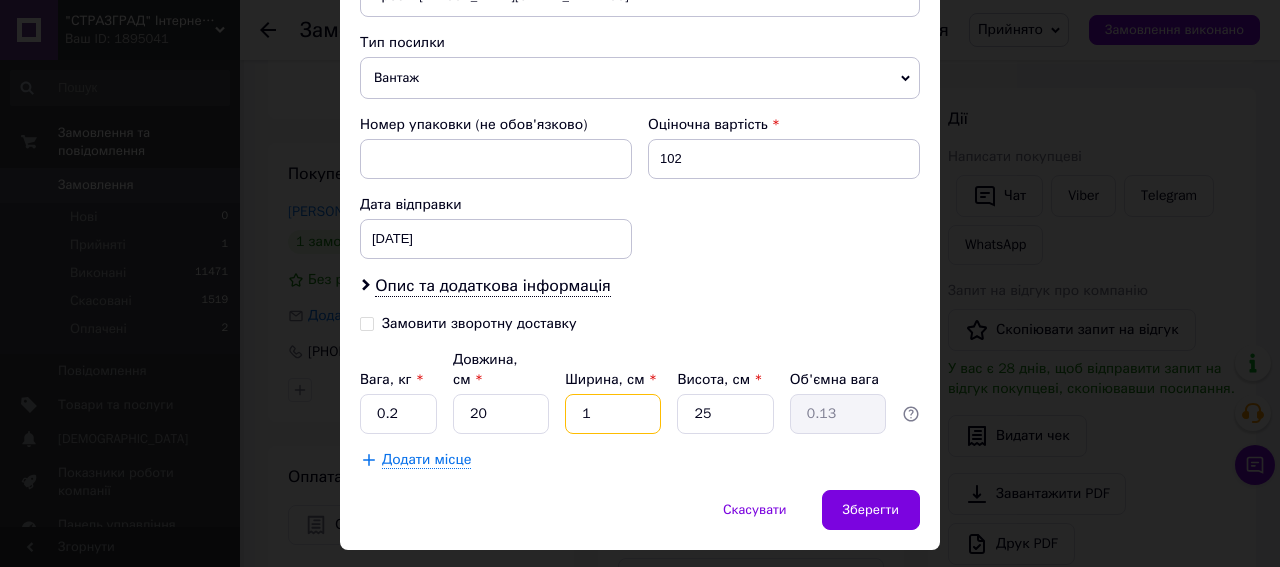 type on "12" 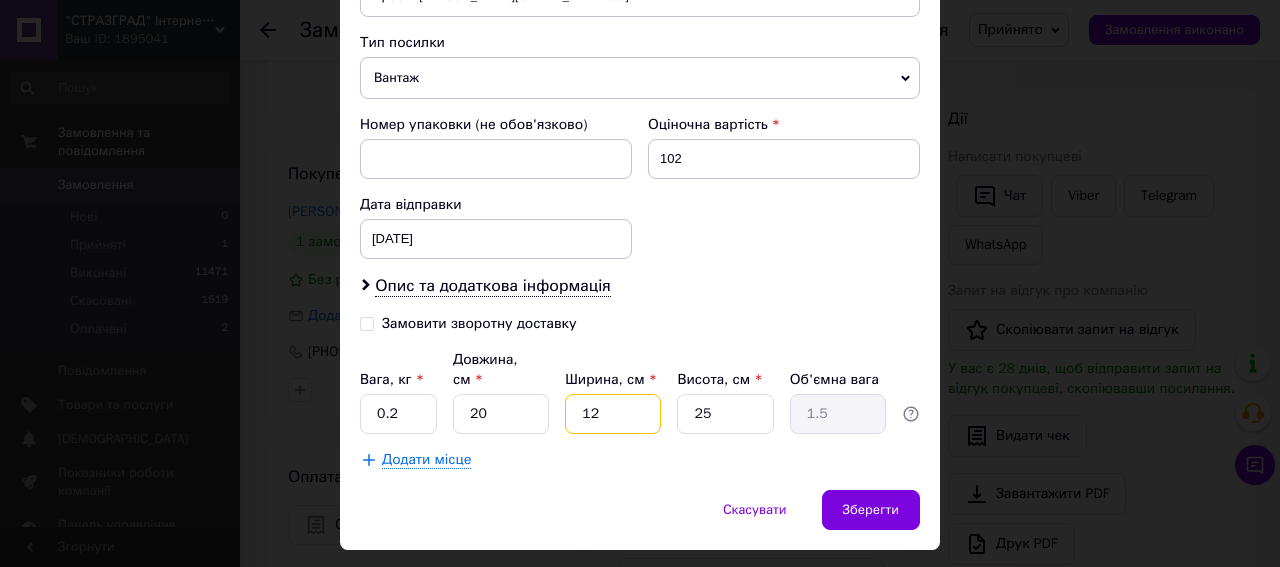 type on "12" 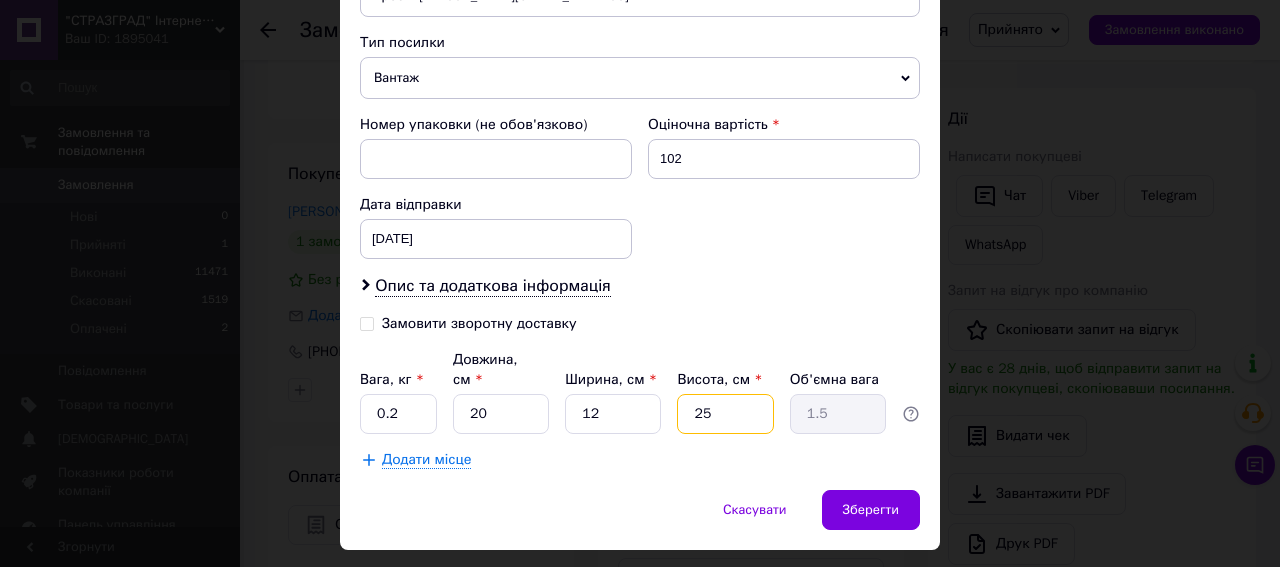 drag, startPoint x: 712, startPoint y: 393, endPoint x: 649, endPoint y: 385, distance: 63.505905 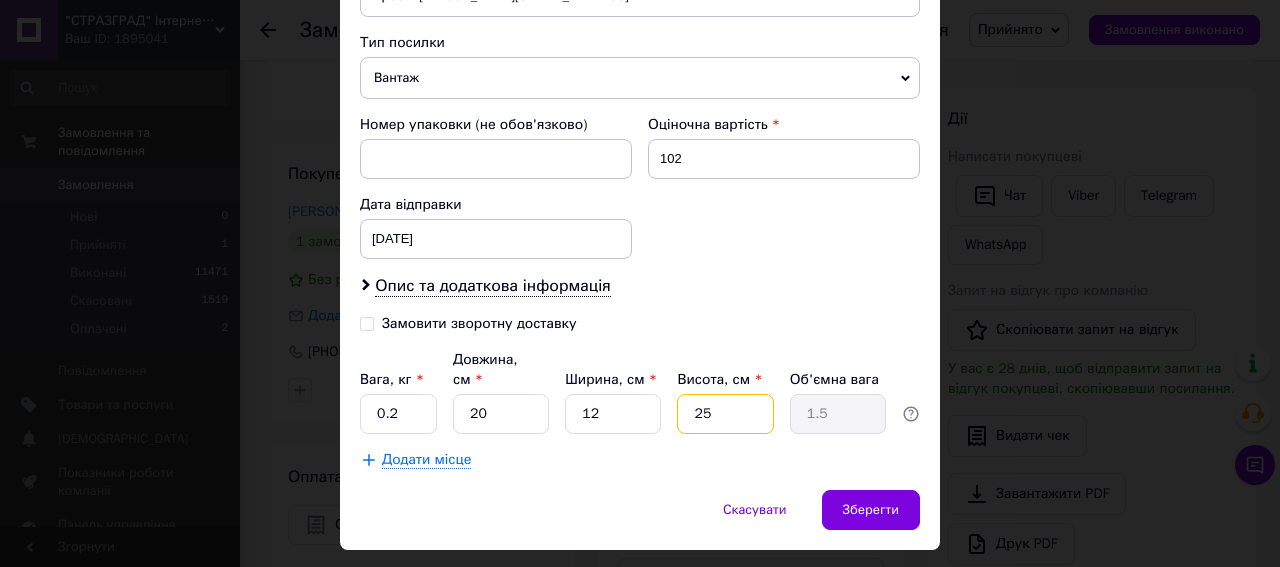 type on "2" 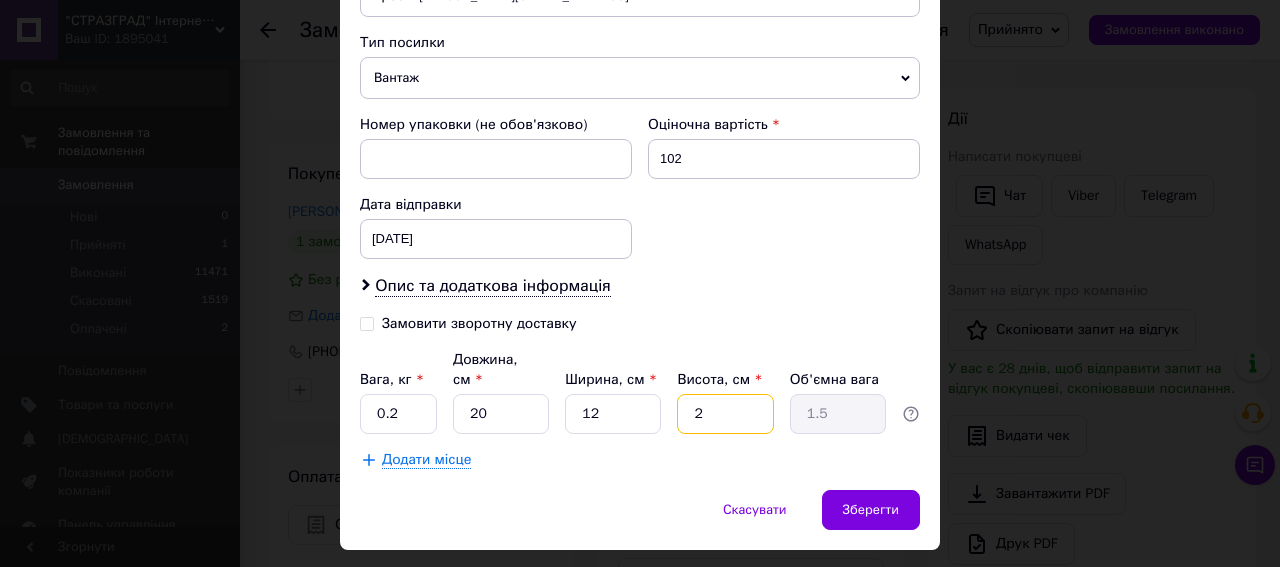 type on "0.12" 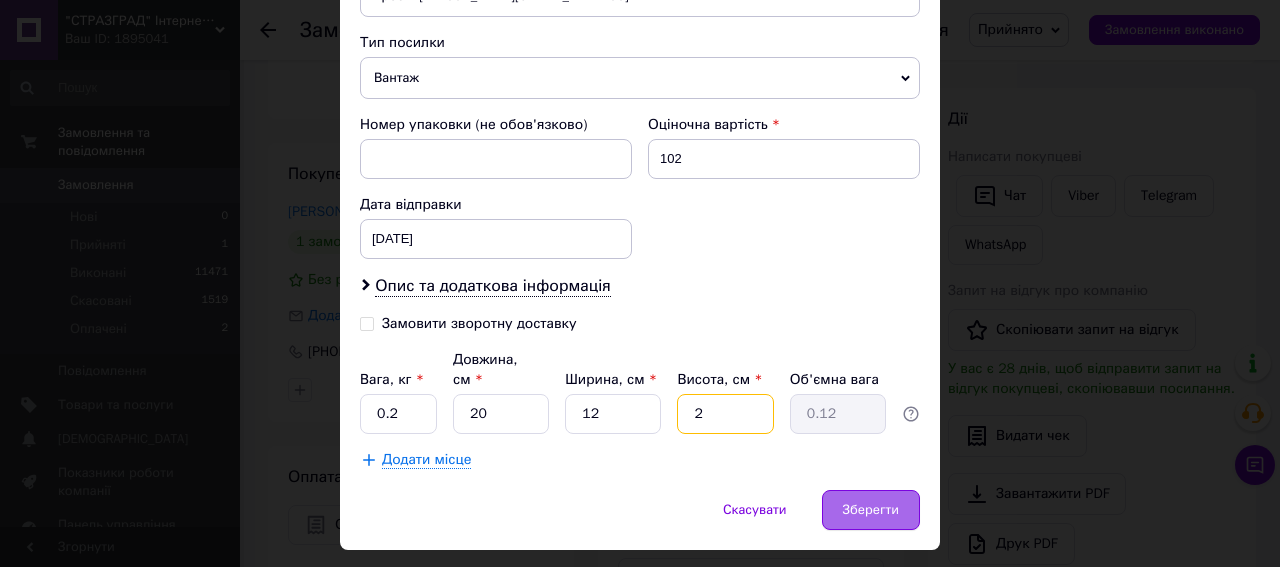 type on "2" 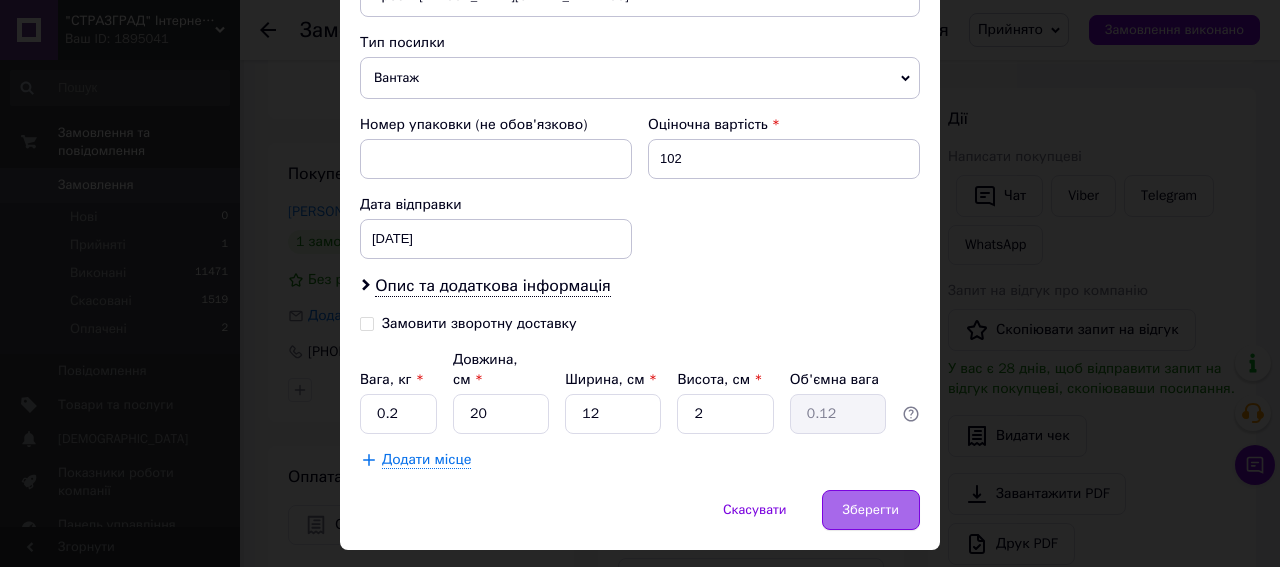 click on "Зберегти" at bounding box center [871, 510] 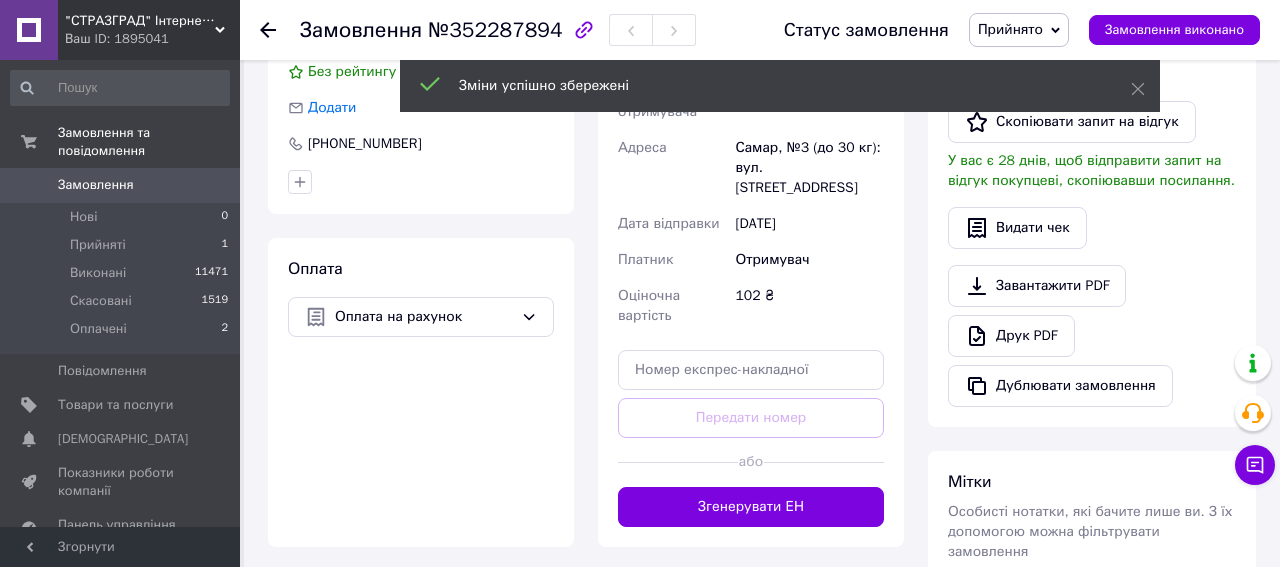 scroll, scrollTop: 624, scrollLeft: 0, axis: vertical 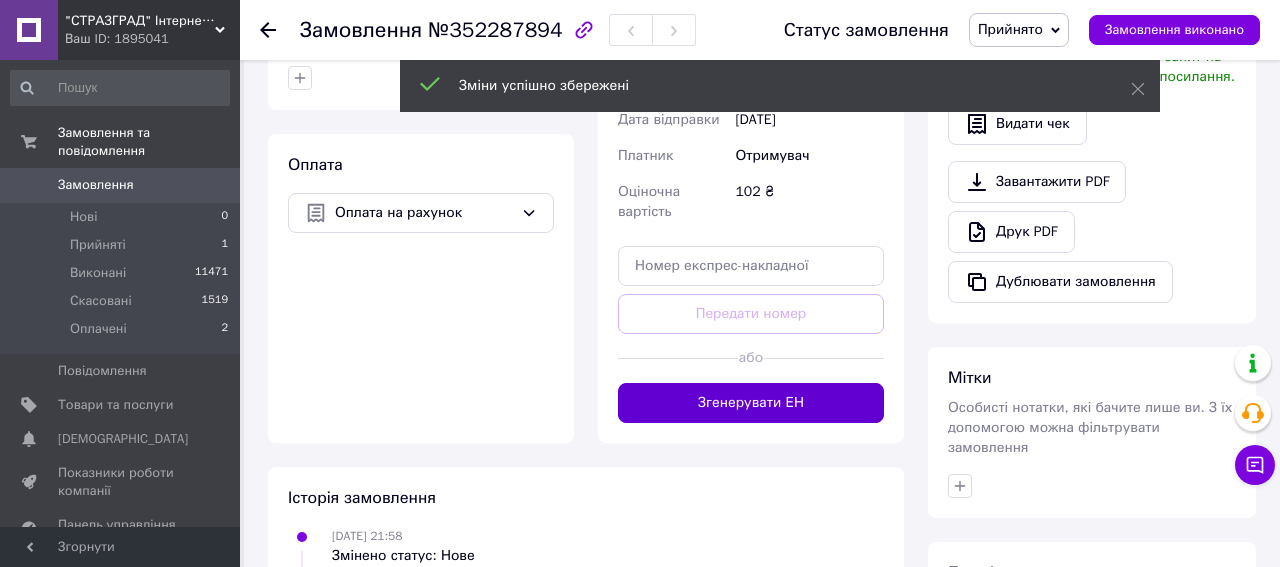 click on "Згенерувати ЕН" at bounding box center (751, 403) 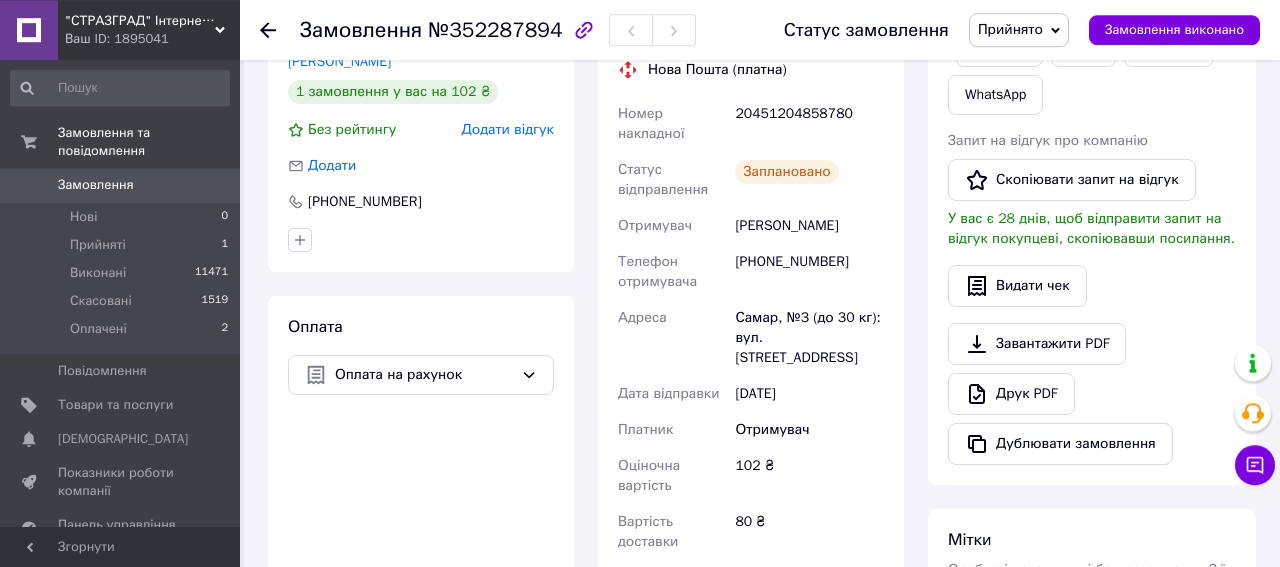 scroll, scrollTop: 416, scrollLeft: 0, axis: vertical 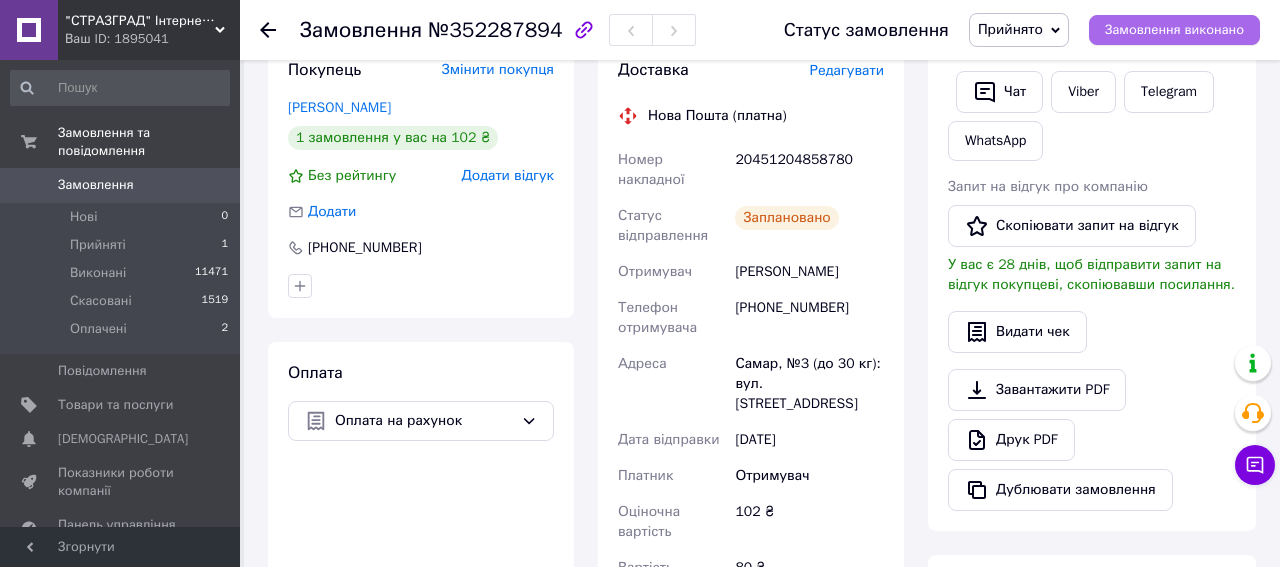 click on "Замовлення виконано" at bounding box center [1174, 30] 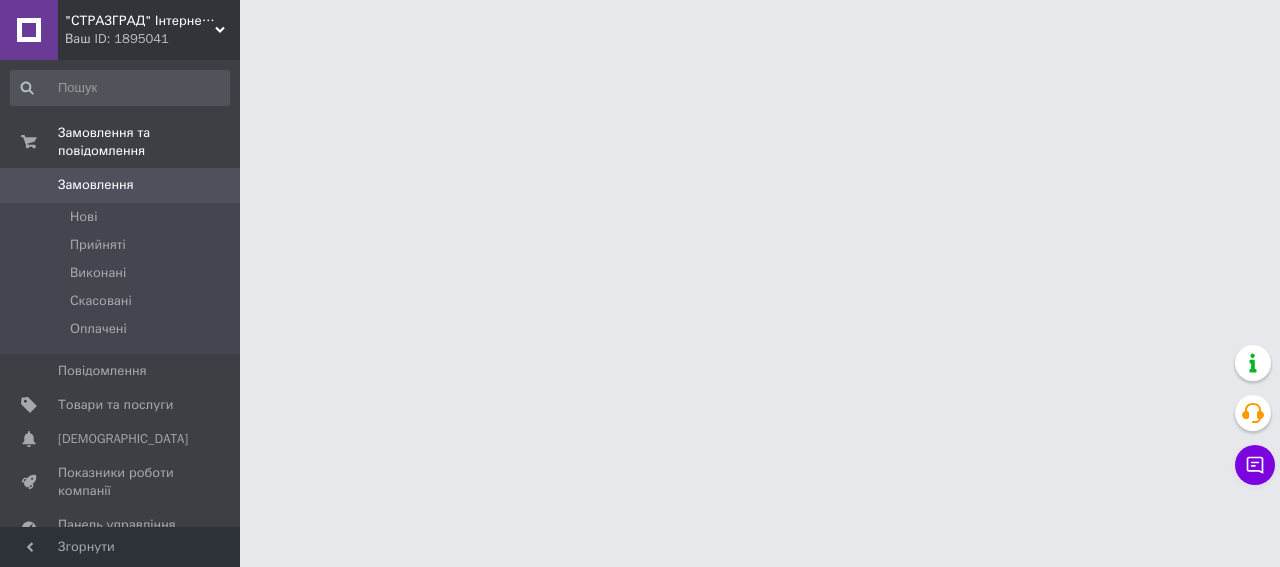 scroll, scrollTop: 0, scrollLeft: 0, axis: both 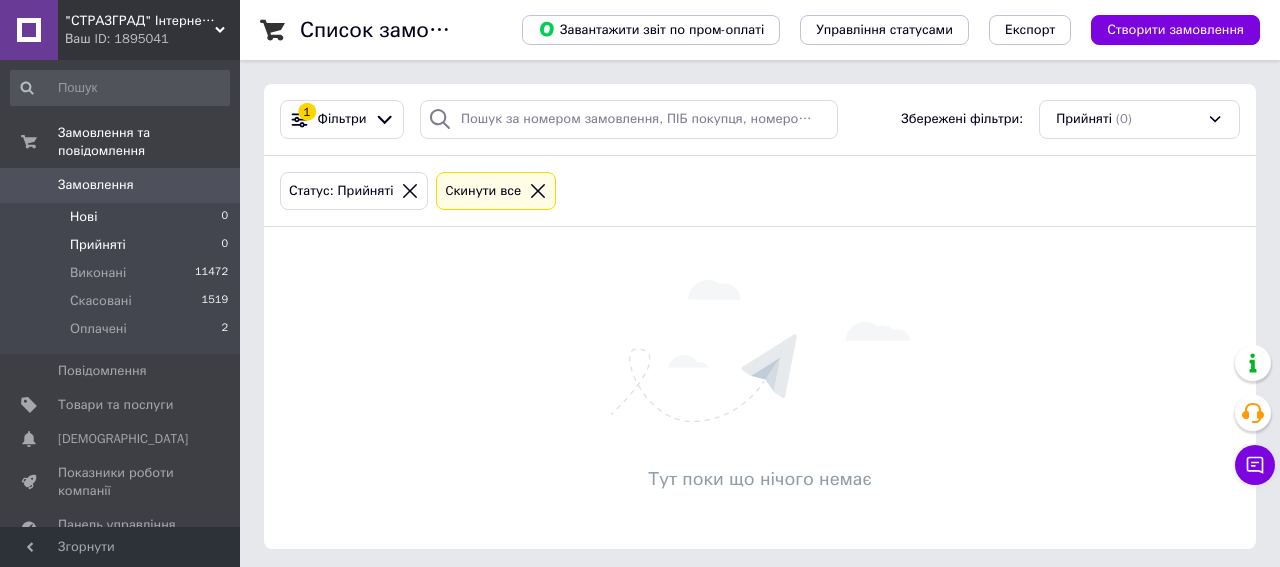 click on "Нові" at bounding box center [83, 217] 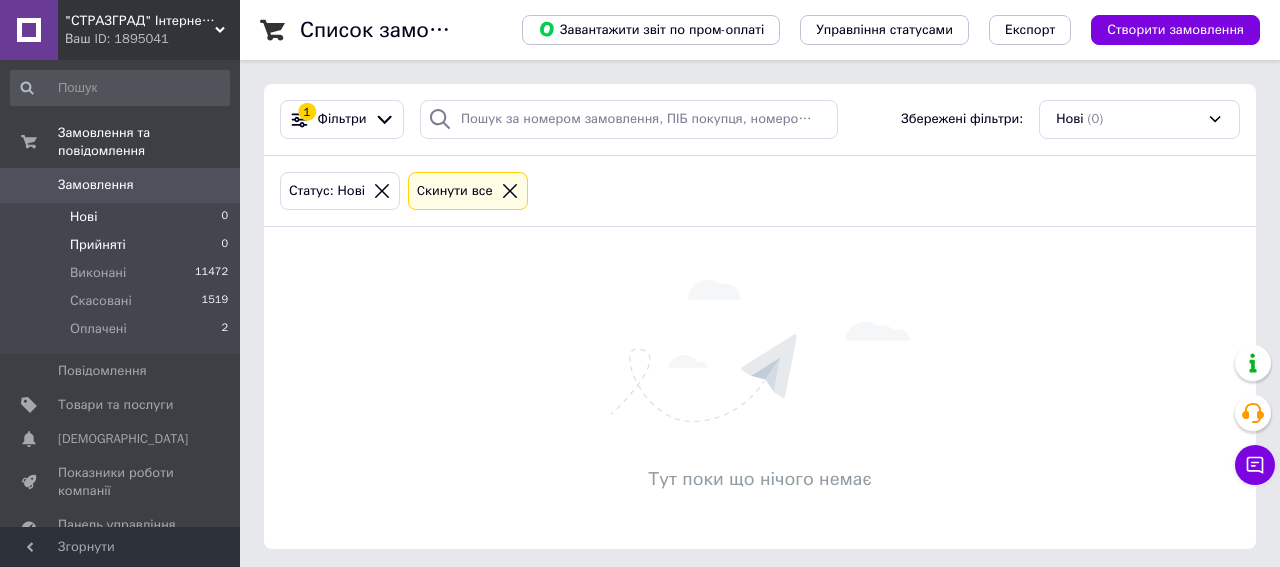 click on "Прийняті" at bounding box center (98, 245) 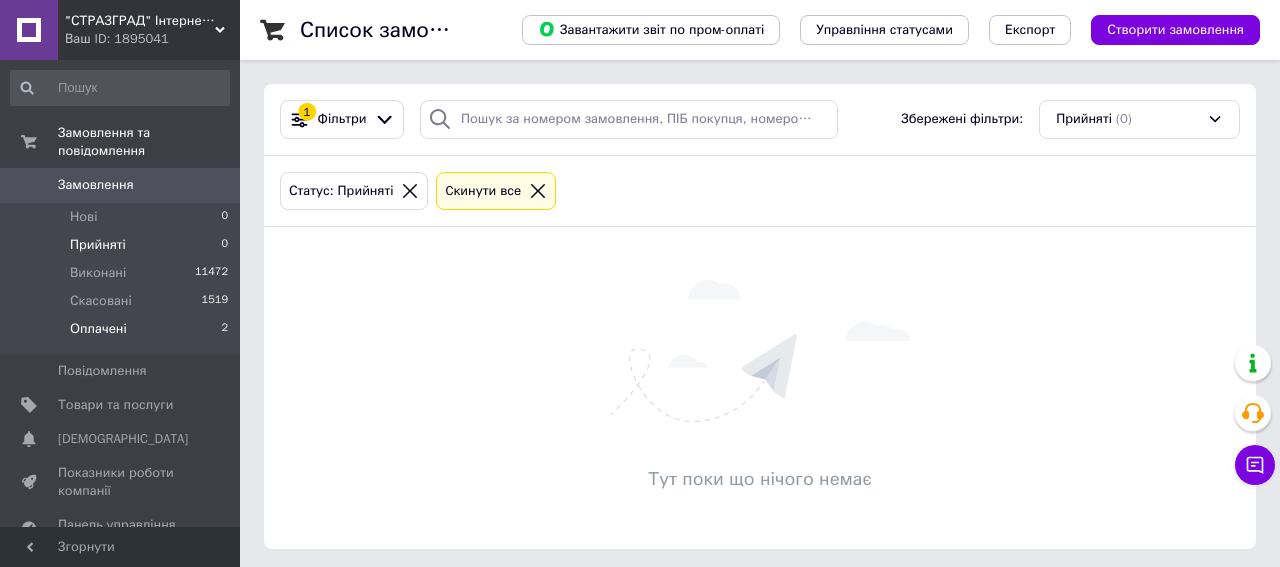 click on "Оплачені" at bounding box center (98, 329) 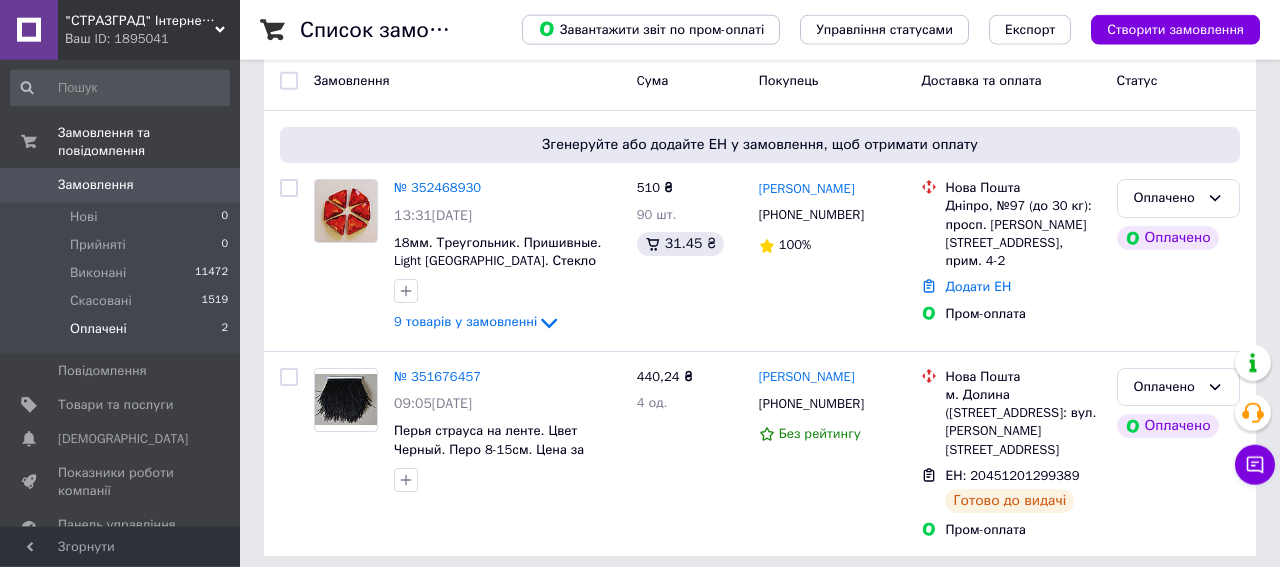 scroll, scrollTop: 186, scrollLeft: 0, axis: vertical 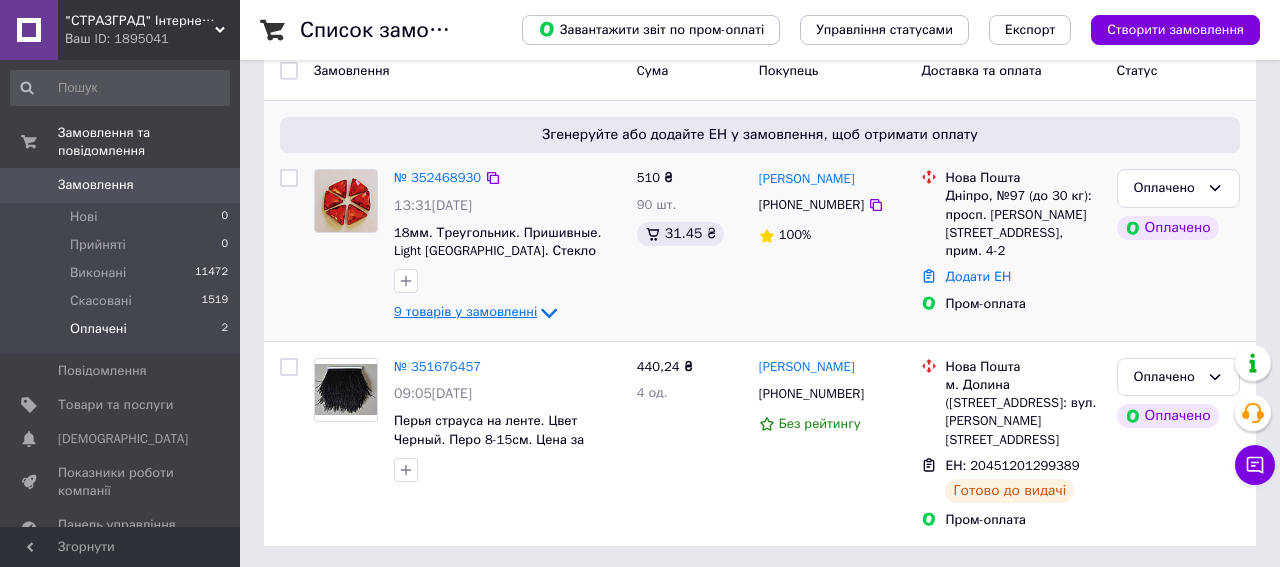 click 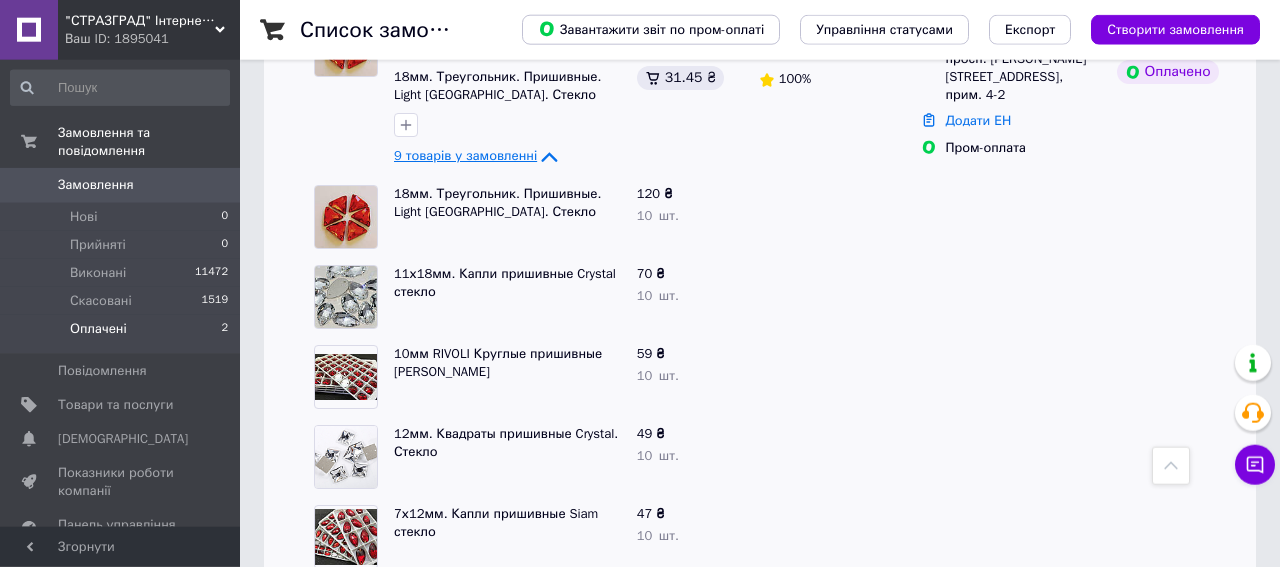 scroll, scrollTop: 290, scrollLeft: 0, axis: vertical 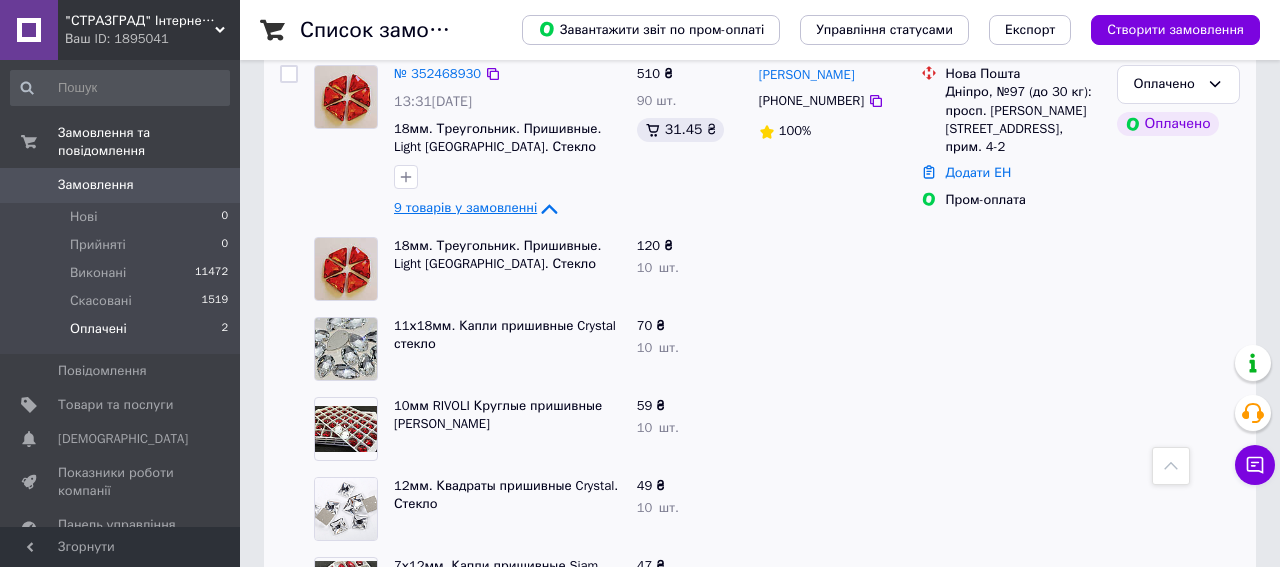 click 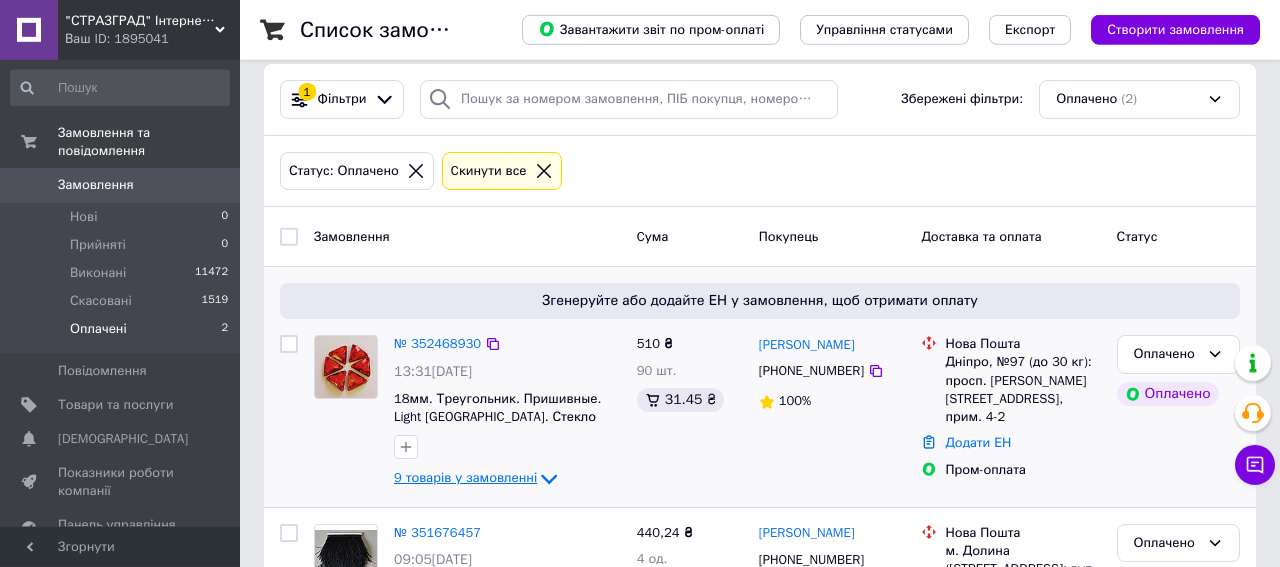 scroll, scrollTop: 0, scrollLeft: 0, axis: both 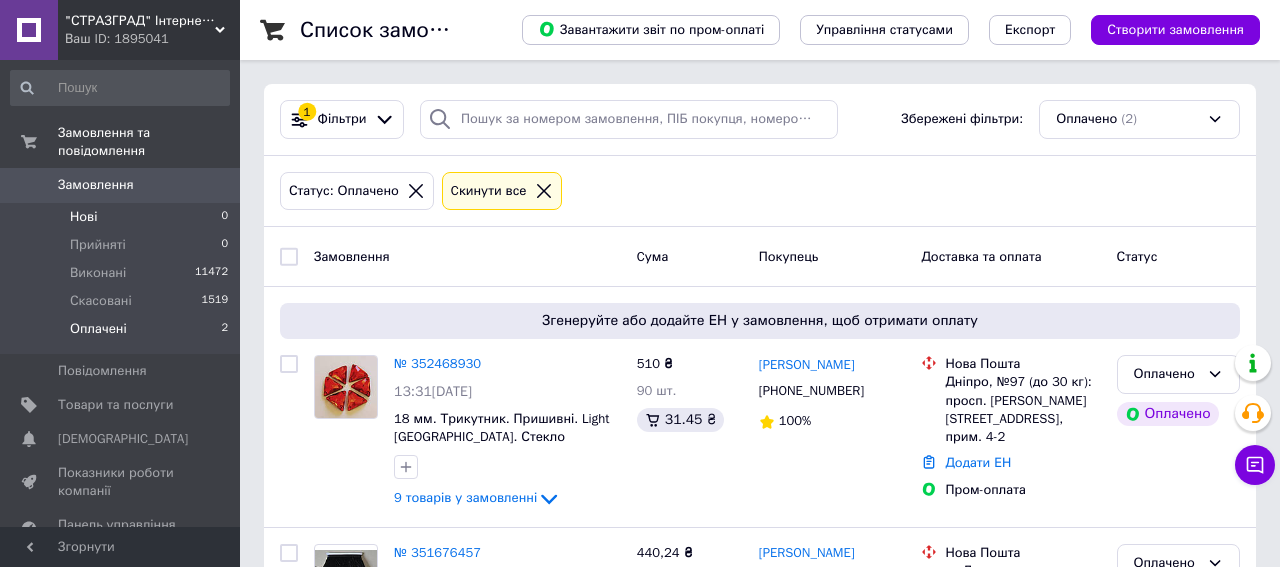 click on "Нові 0" at bounding box center (120, 217) 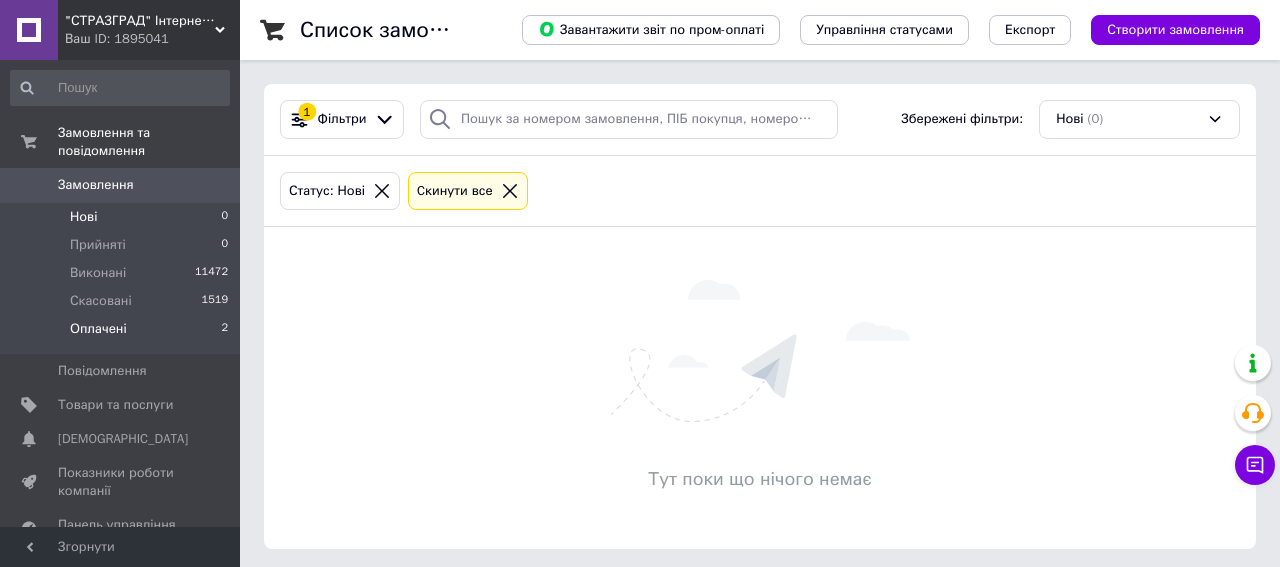 click on "Оплачені" at bounding box center [98, 329] 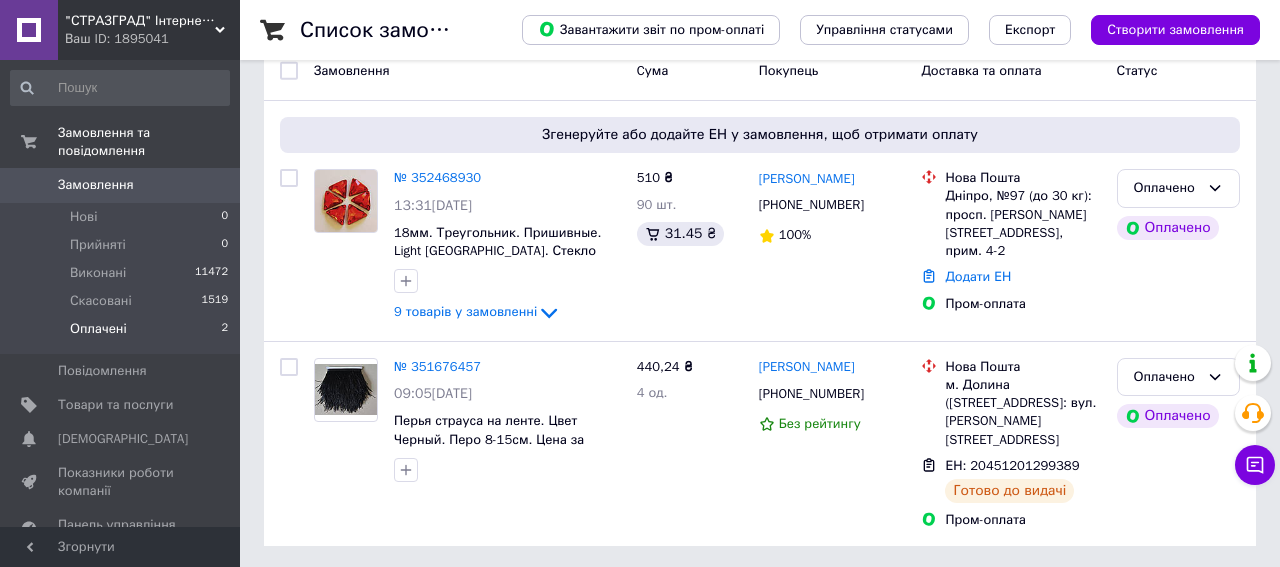 scroll, scrollTop: 0, scrollLeft: 0, axis: both 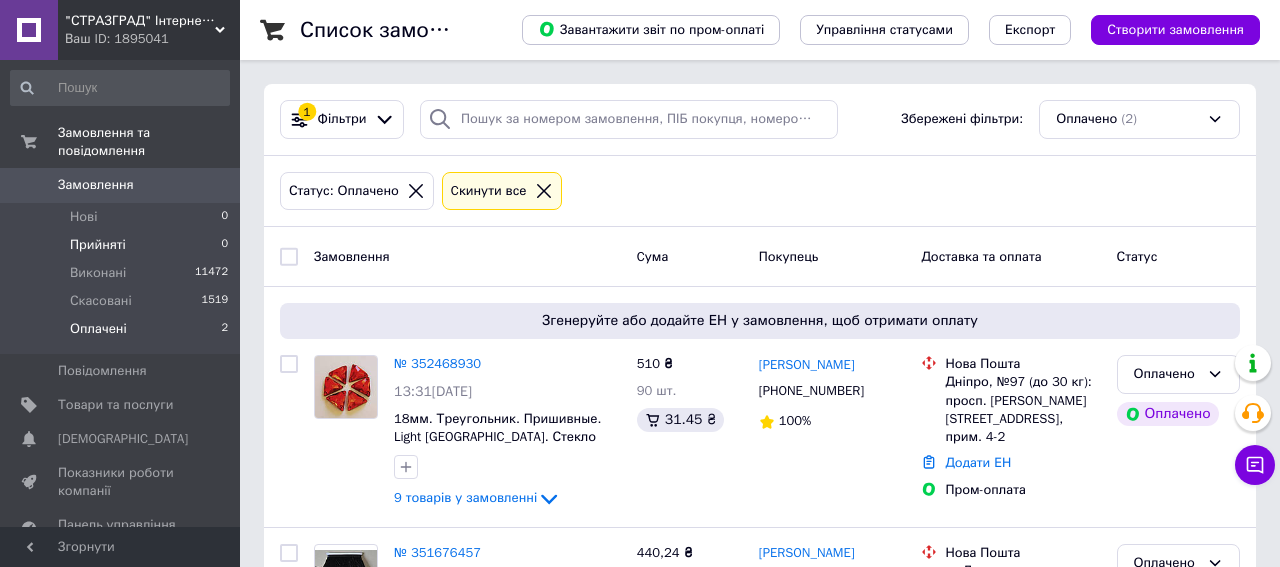 click on "Прийняті" at bounding box center (98, 245) 